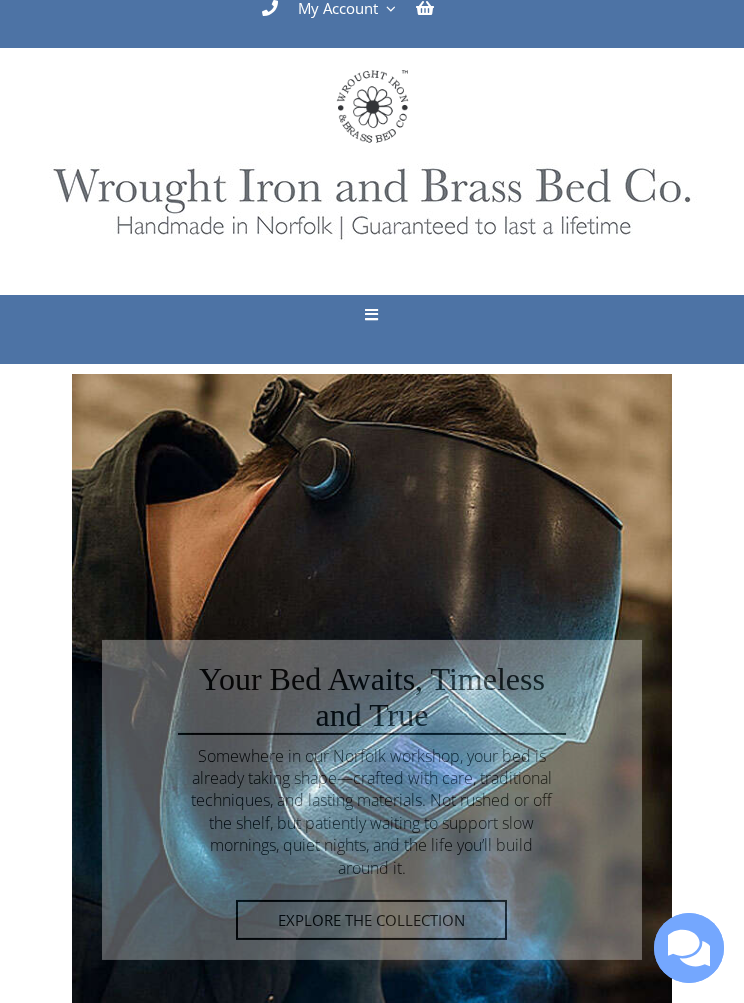 scroll, scrollTop: 0, scrollLeft: 0, axis: both 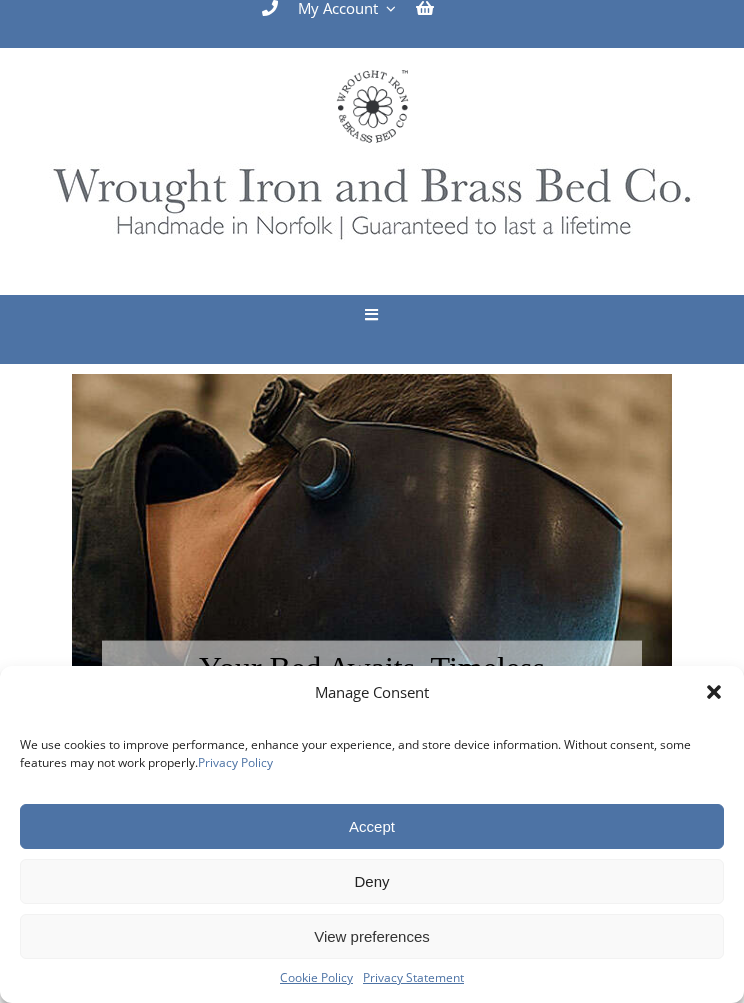 click at bounding box center [371, 314] 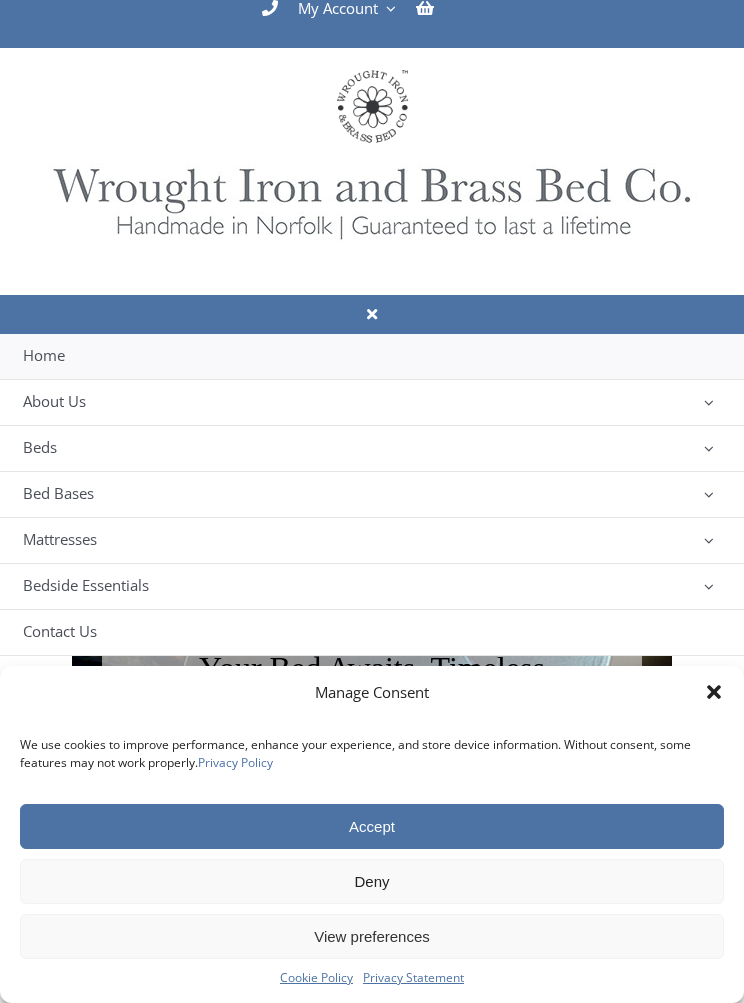 click on "Bed Bases" at bounding box center [372, 494] 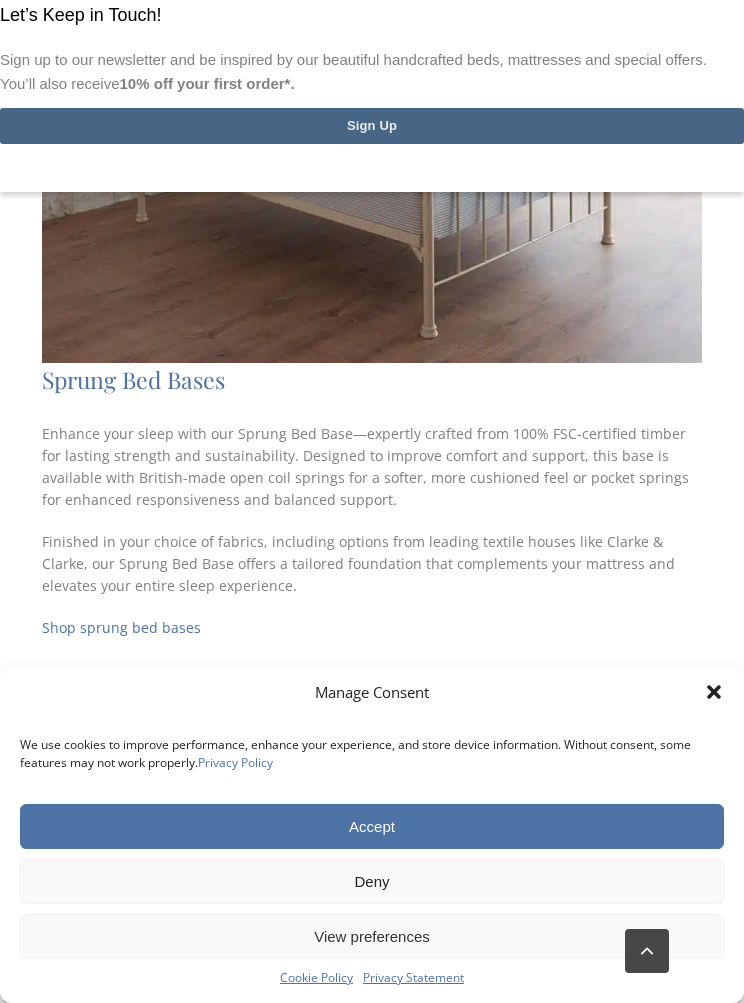 scroll, scrollTop: 1758, scrollLeft: 0, axis: vertical 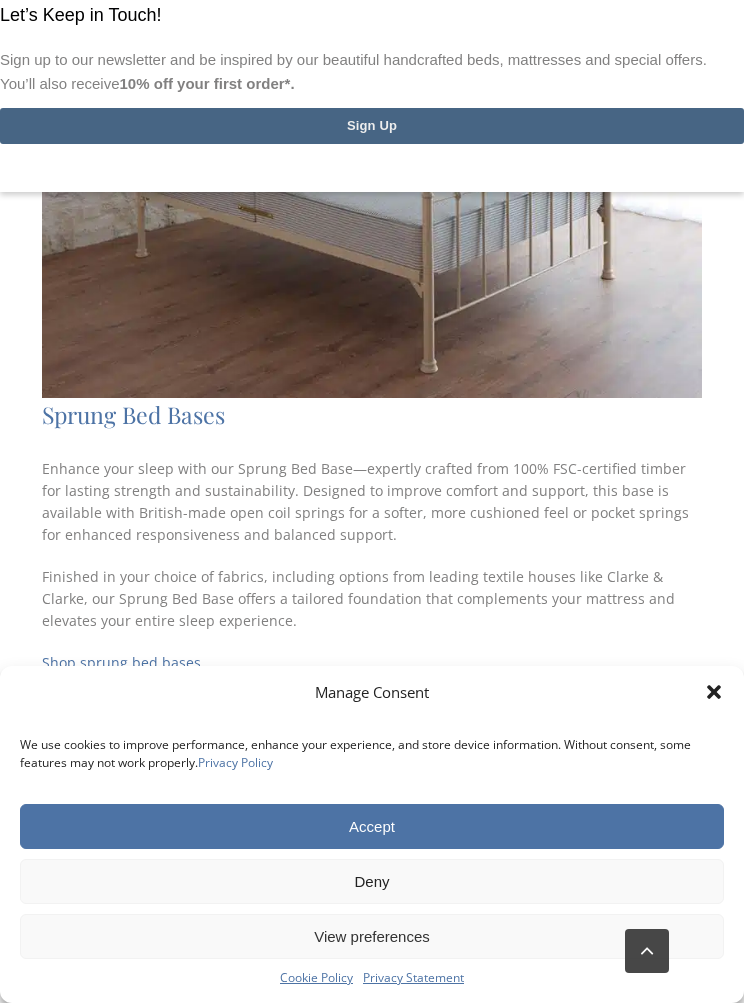 click on "Sprung Bed Bases" at bounding box center [133, 414] 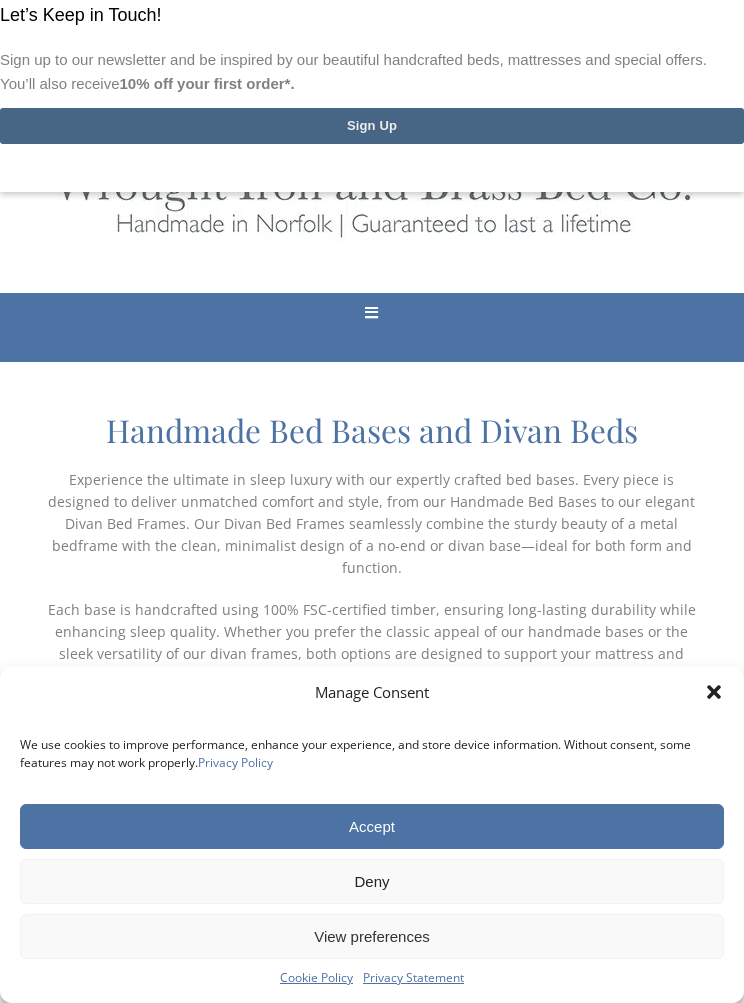 scroll, scrollTop: 0, scrollLeft: 0, axis: both 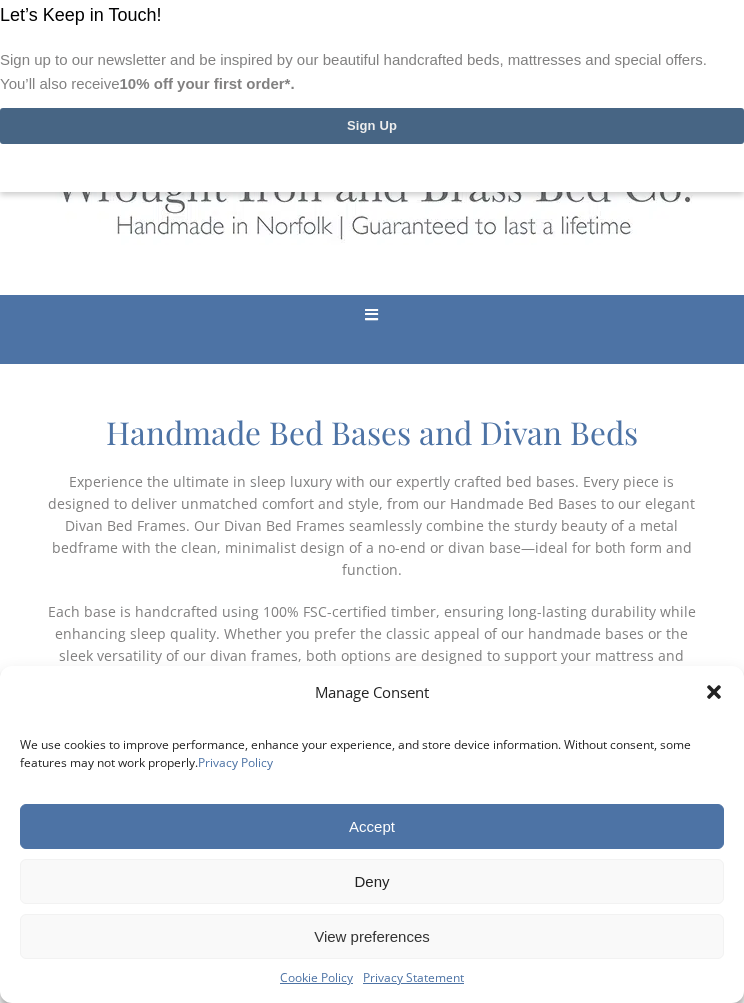 click at bounding box center (371, 314) 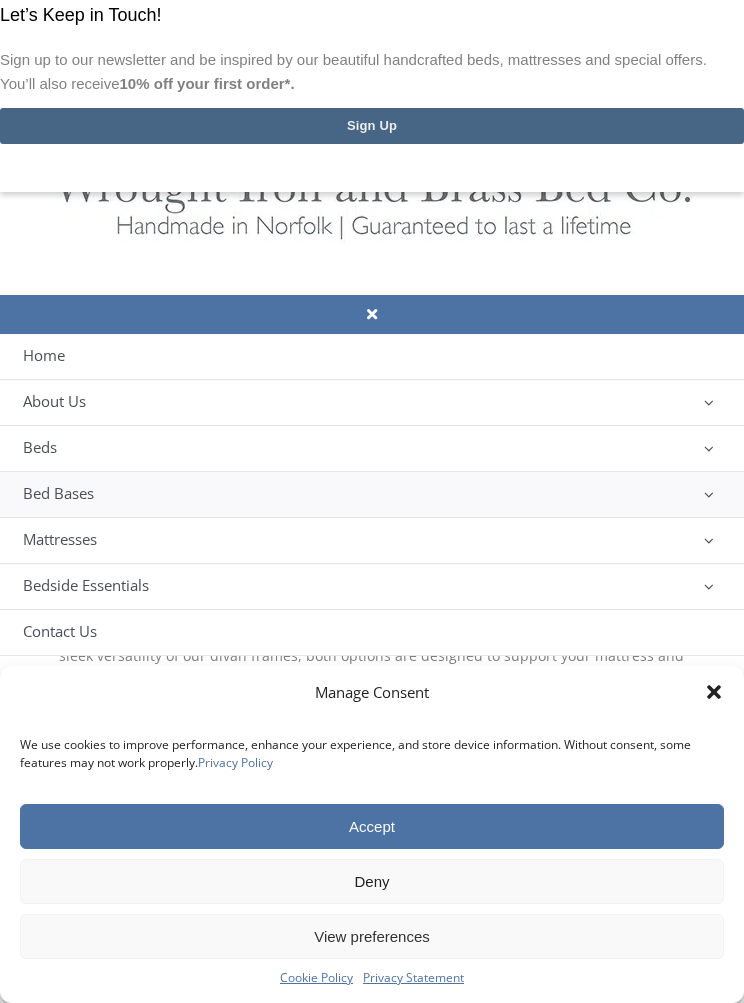 click at bounding box center (709, 448) 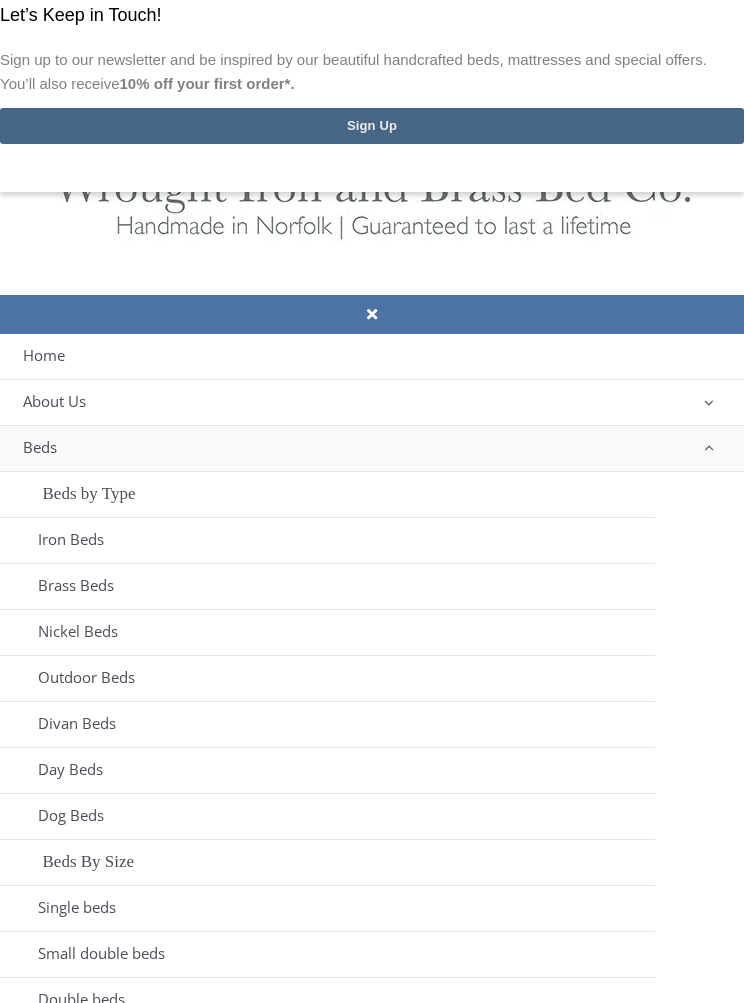 click on "Iron Beds" at bounding box center [71, 540] 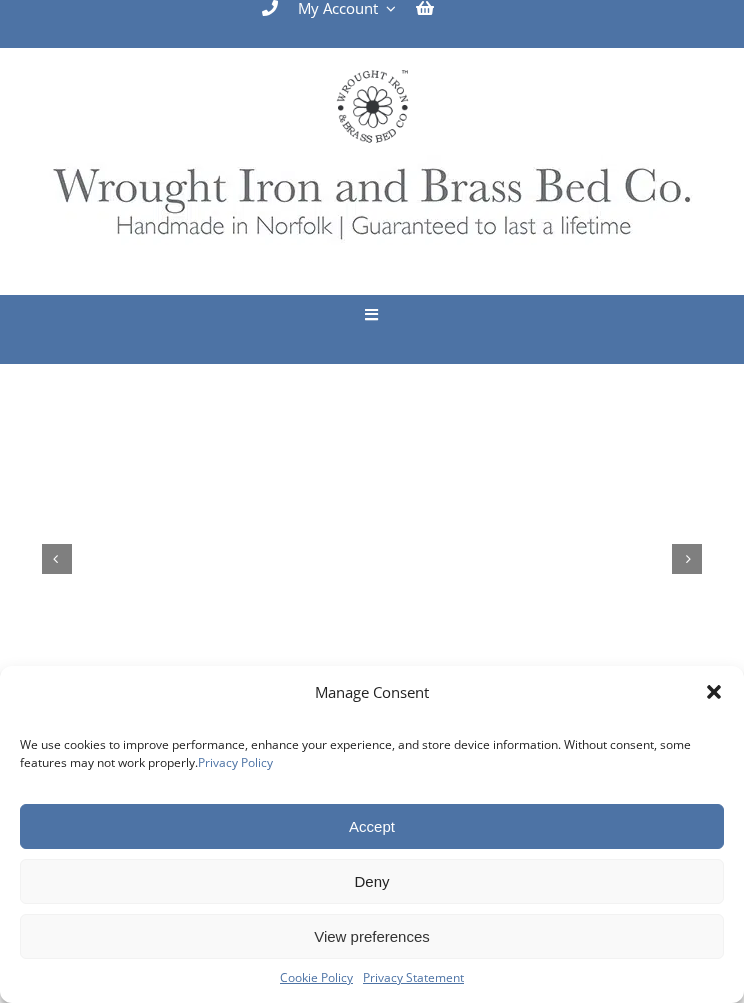 scroll, scrollTop: 0, scrollLeft: 0, axis: both 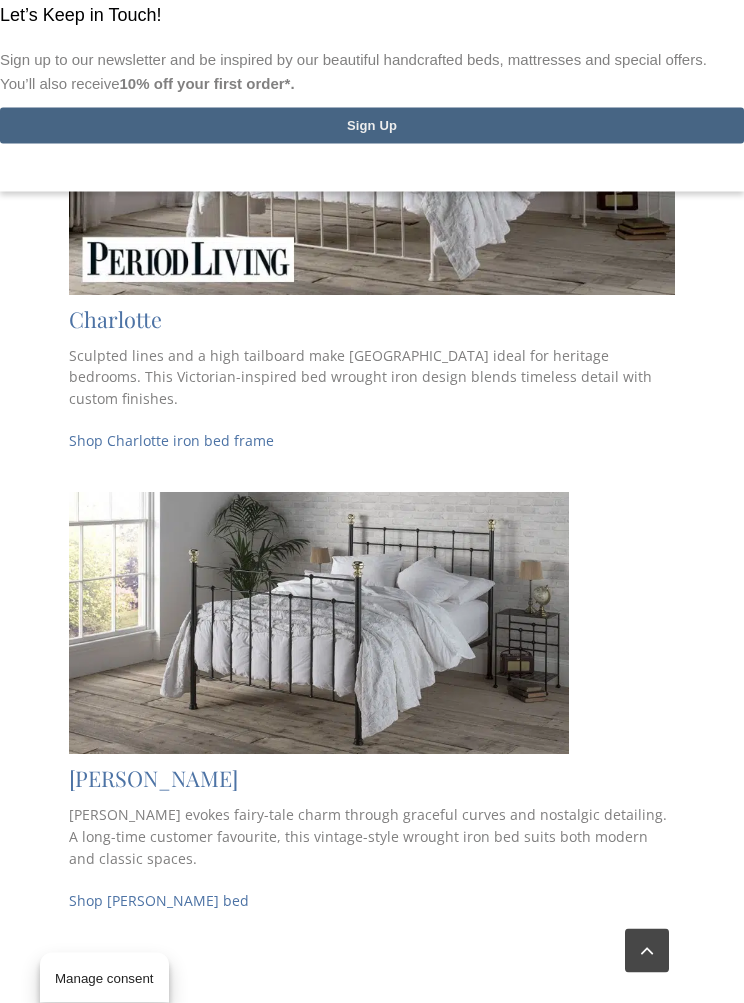 click on "Emma evokes fairy-tale charm through graceful curves and nostalgic detailing. A long-time customer favourite, this vintage-style wrought iron bed suits both modern and classic spaces." at bounding box center (372, 838) 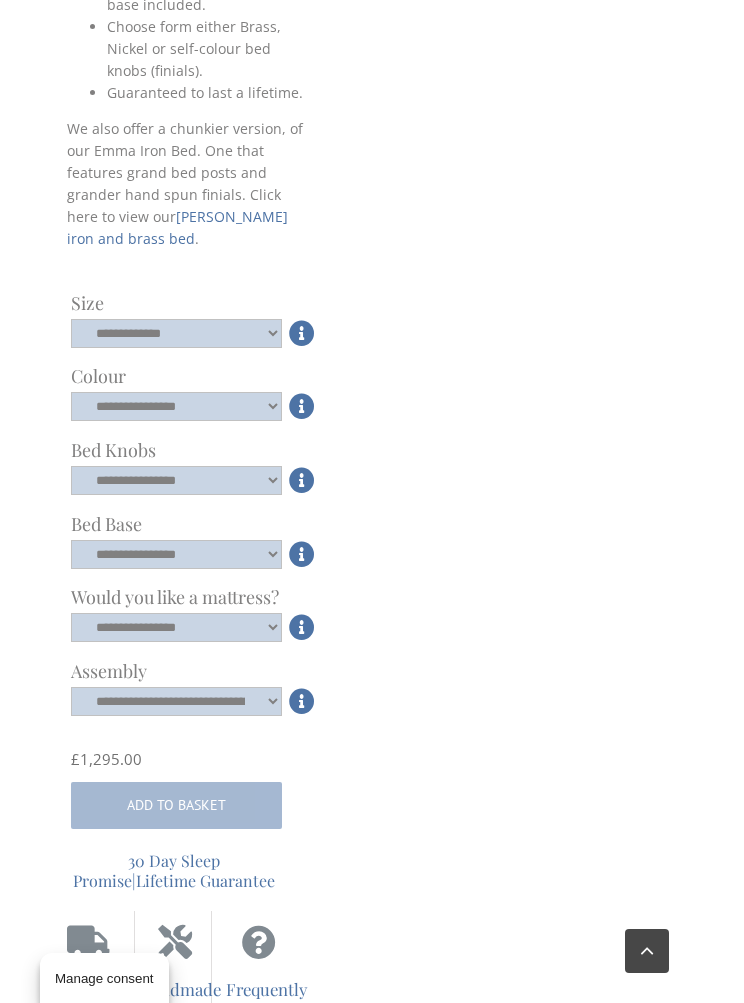 scroll, scrollTop: 1217, scrollLeft: 0, axis: vertical 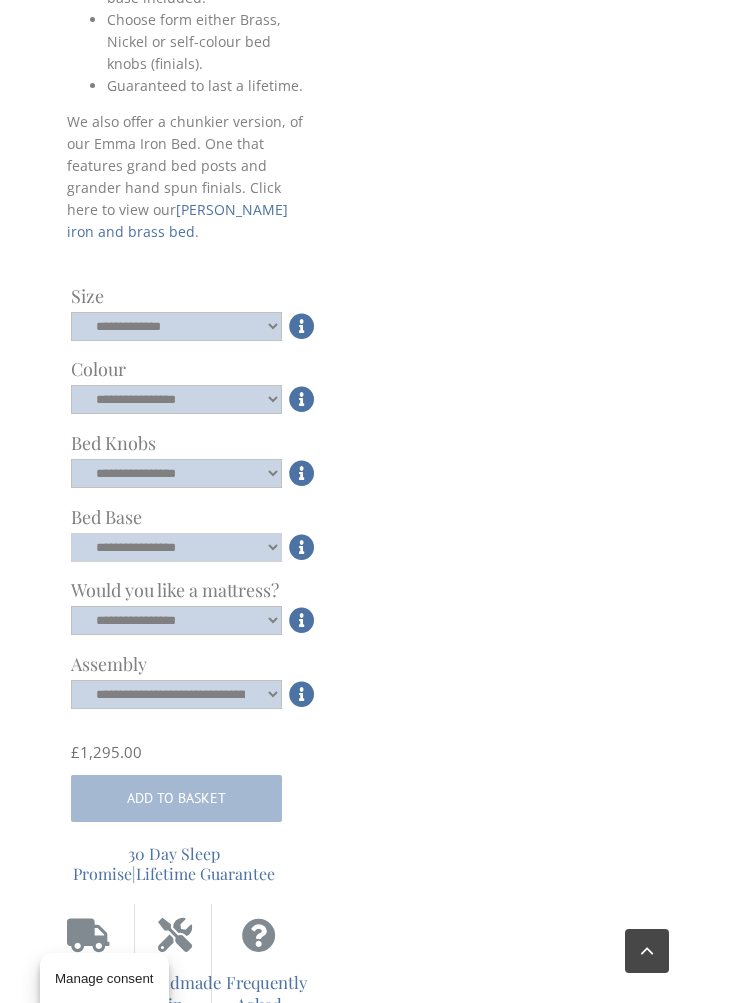click on "**********" 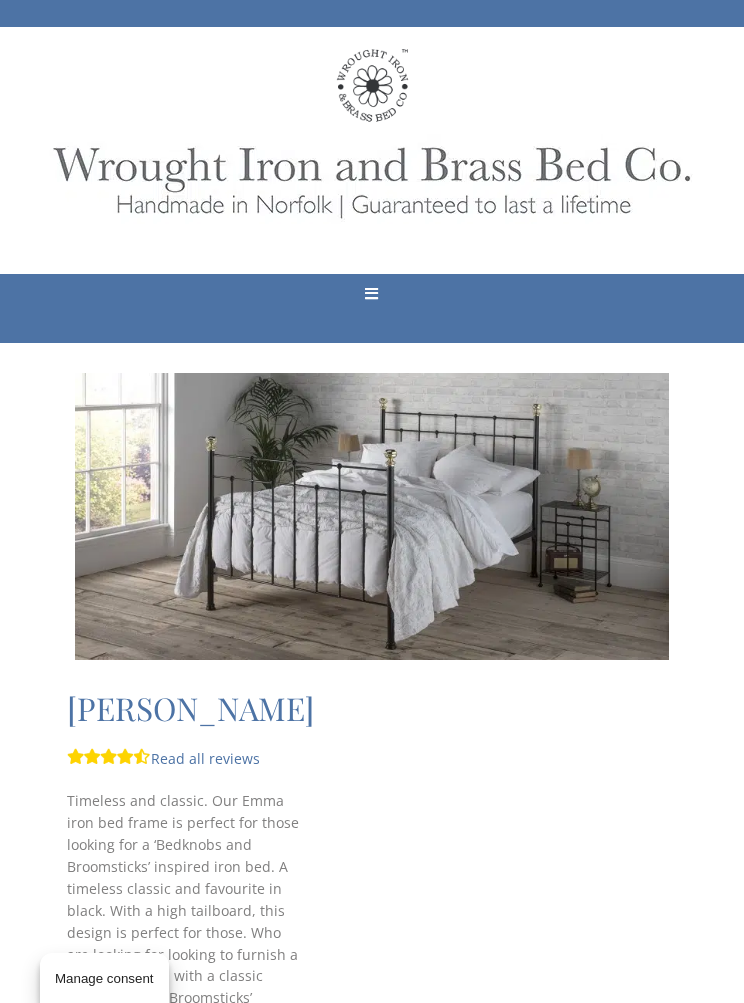 scroll, scrollTop: 0, scrollLeft: 0, axis: both 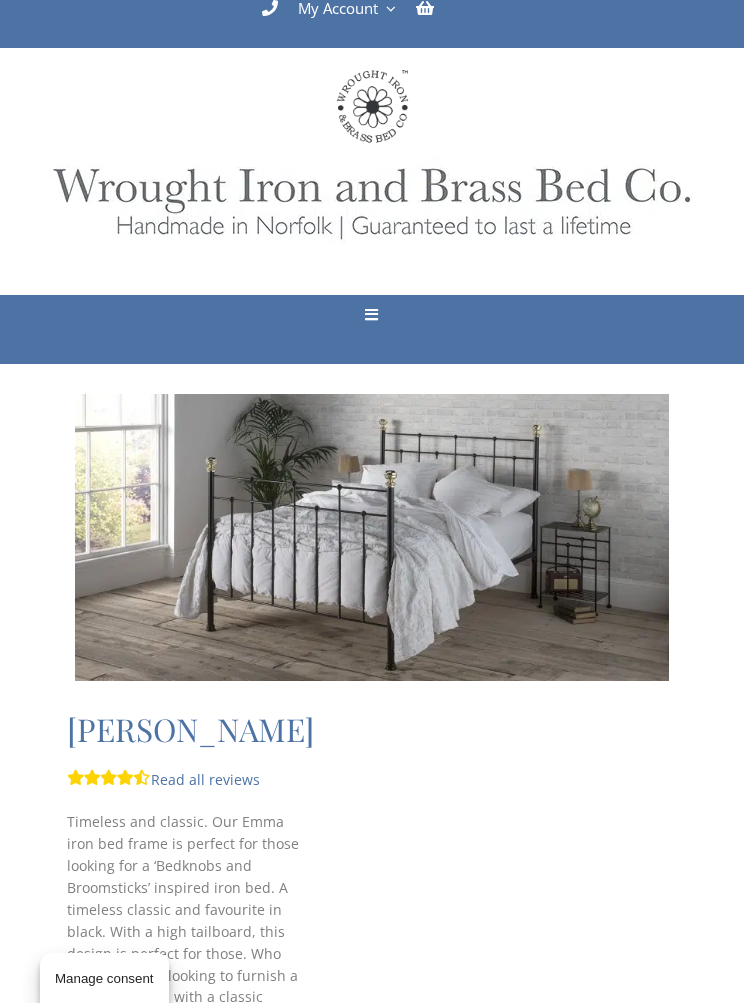 click at bounding box center (371, 314) 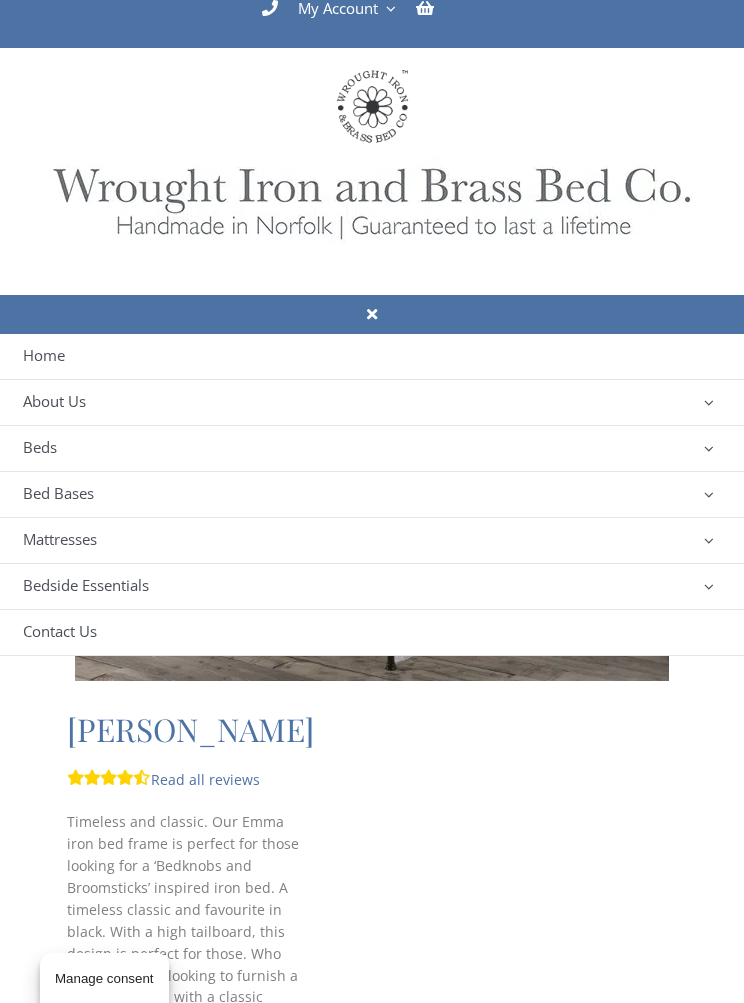 click on "Mattresses" at bounding box center (60, 540) 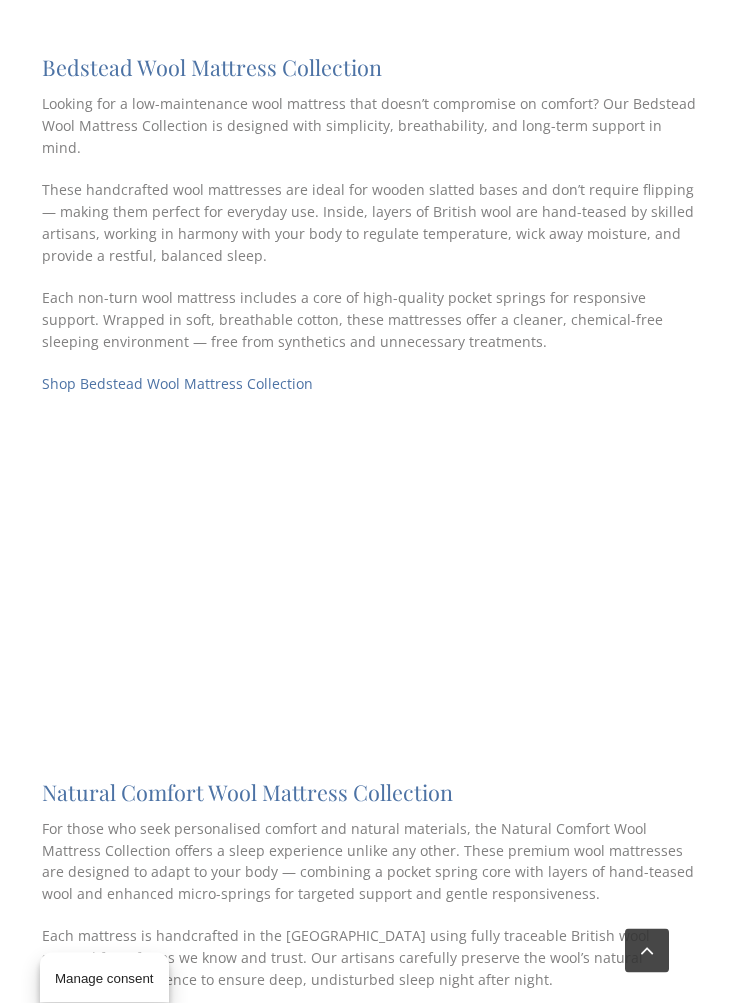 scroll, scrollTop: 1894, scrollLeft: 0, axis: vertical 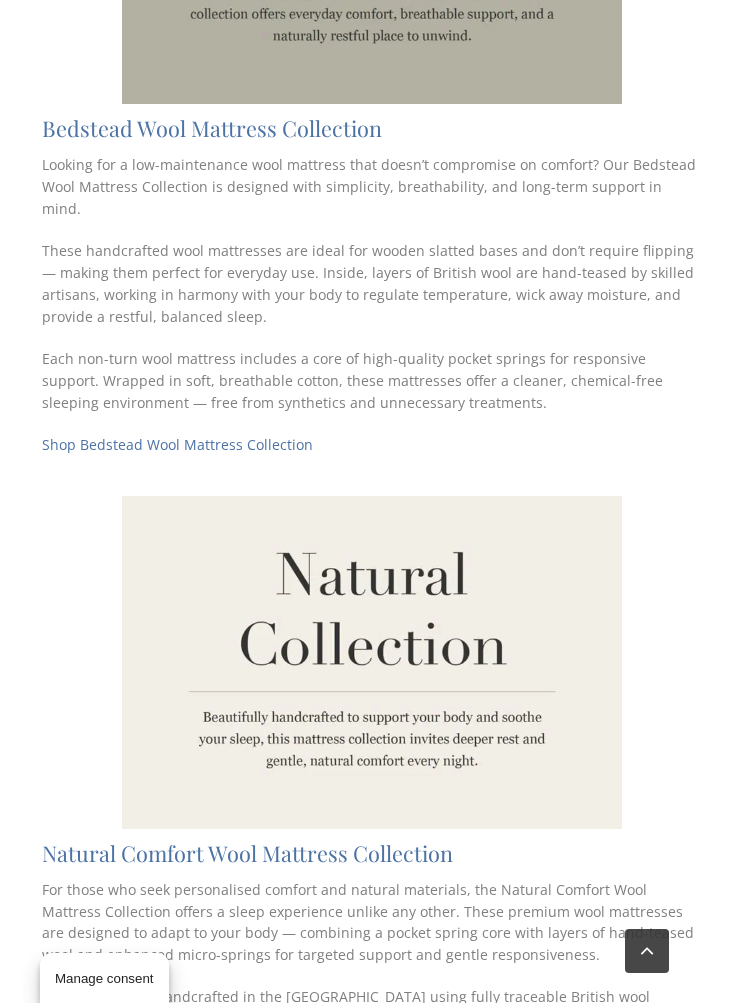 click on "Shop Bedstead Wool Mattress Collection" at bounding box center [177, 444] 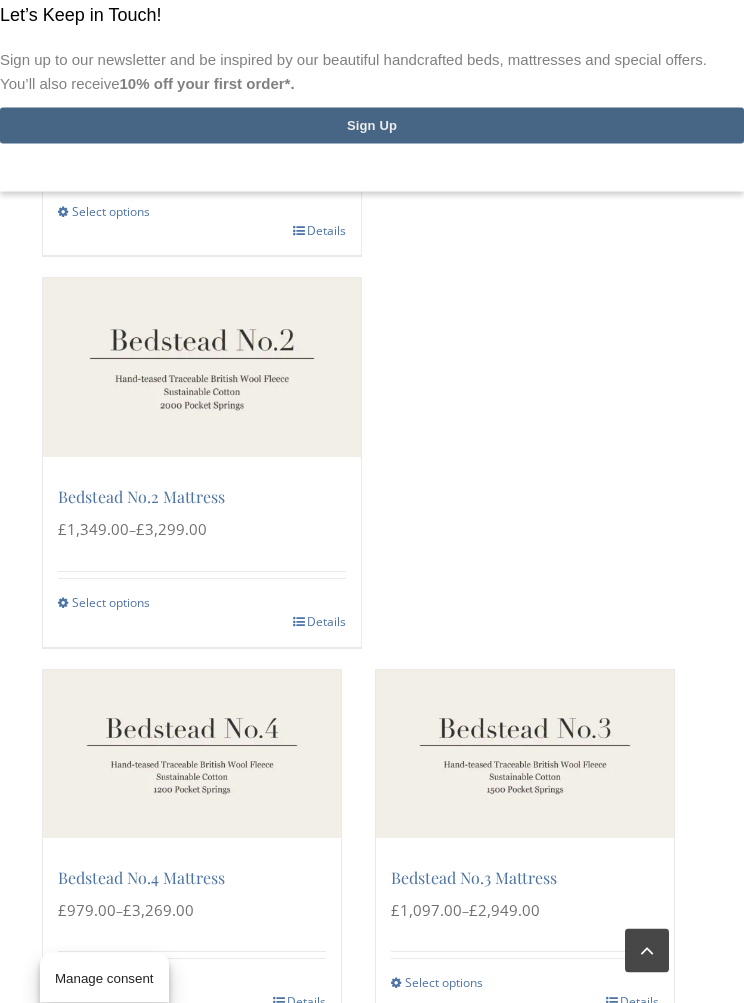 scroll, scrollTop: 1199, scrollLeft: 0, axis: vertical 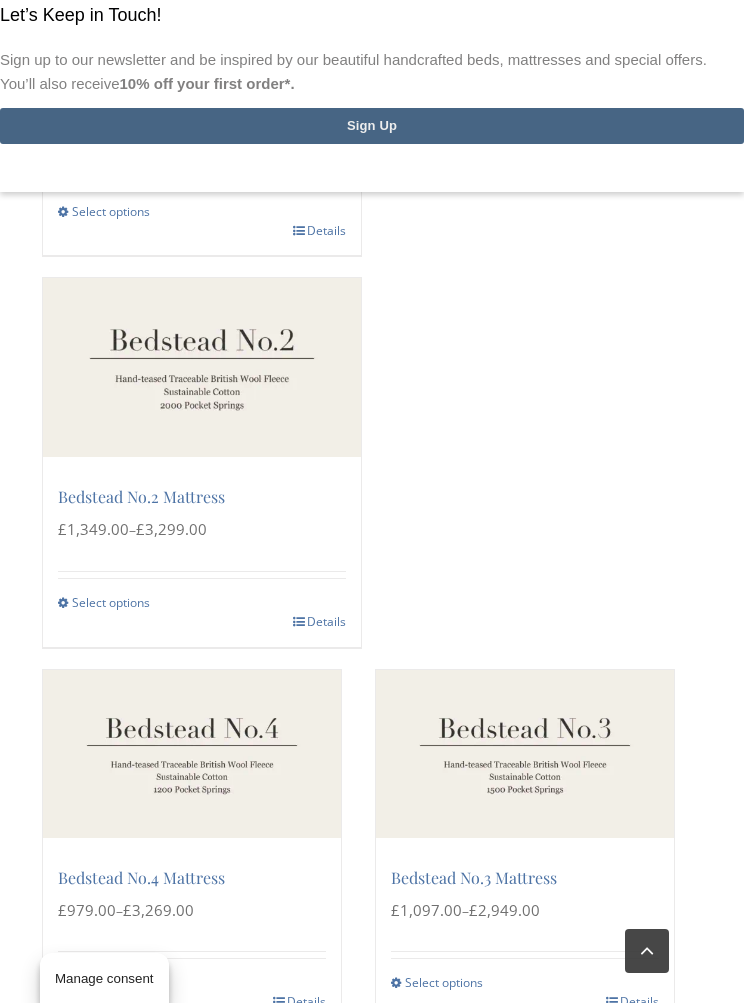 click at bounding box center [525, 754] 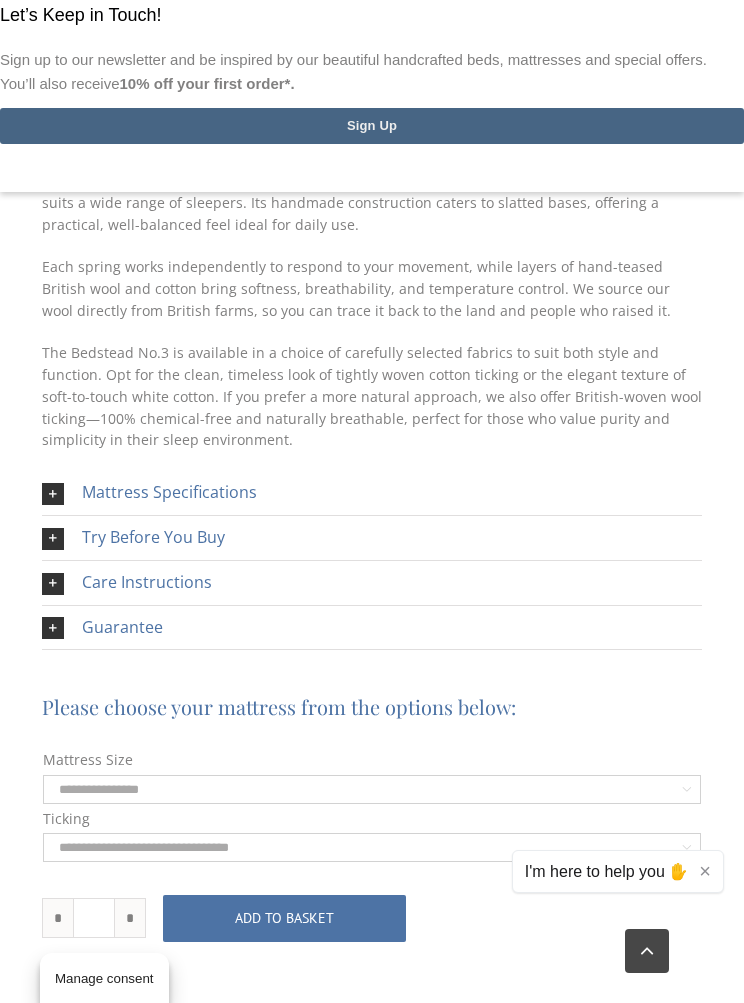 scroll, scrollTop: 2224, scrollLeft: 0, axis: vertical 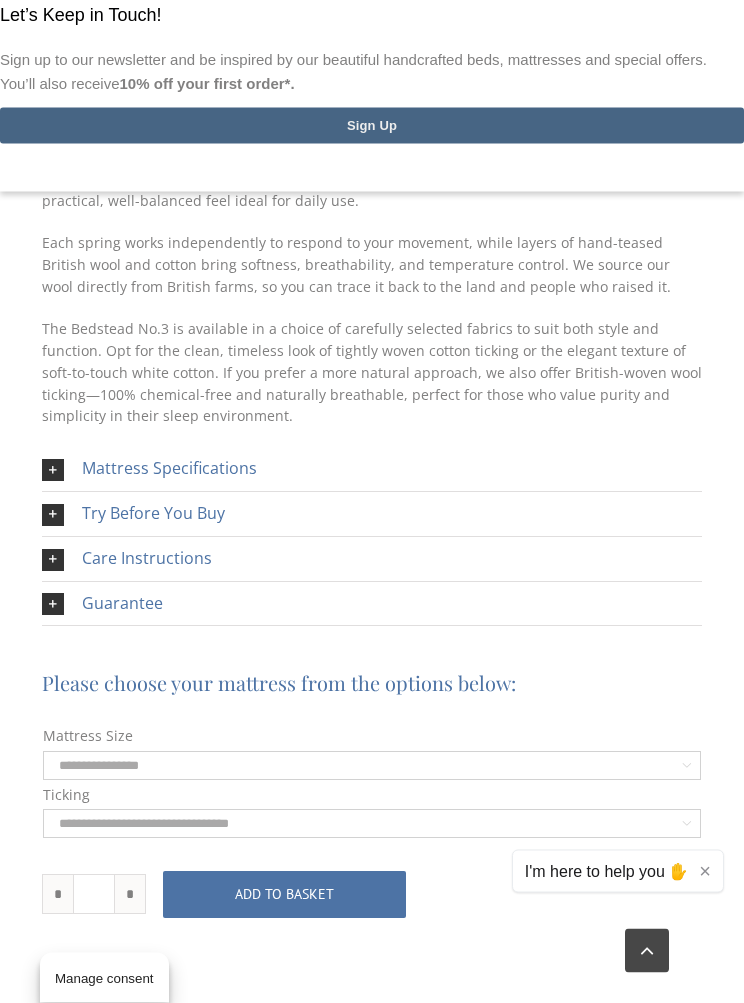 click on "Try Before You Buy" at bounding box center (153, 514) 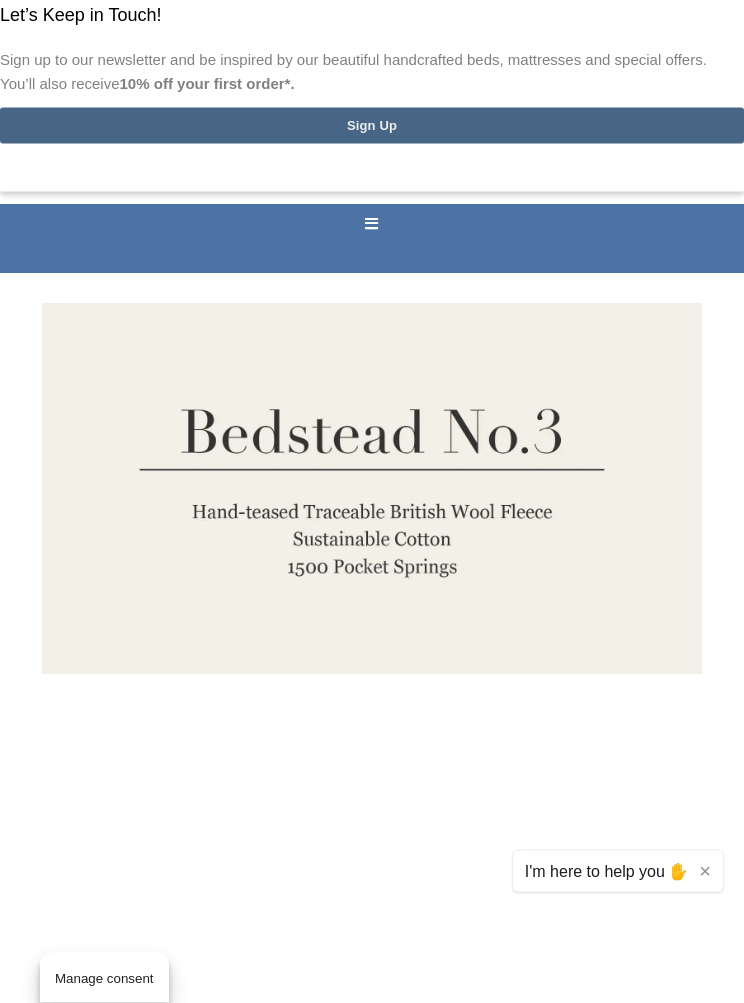 scroll, scrollTop: 0, scrollLeft: 0, axis: both 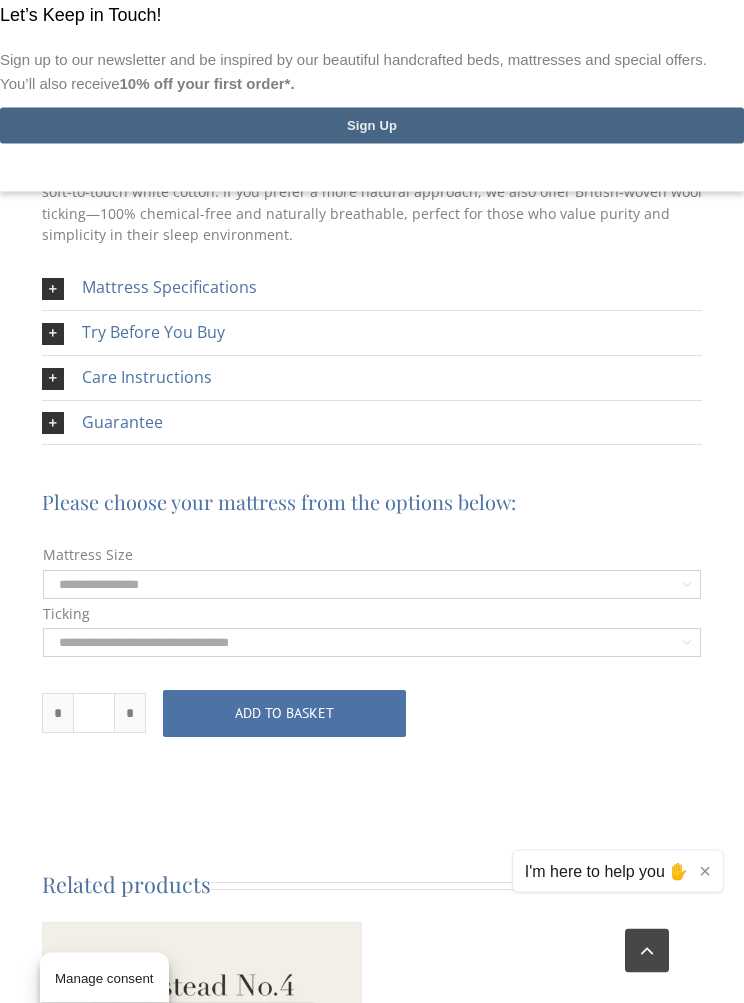 click on "**********" 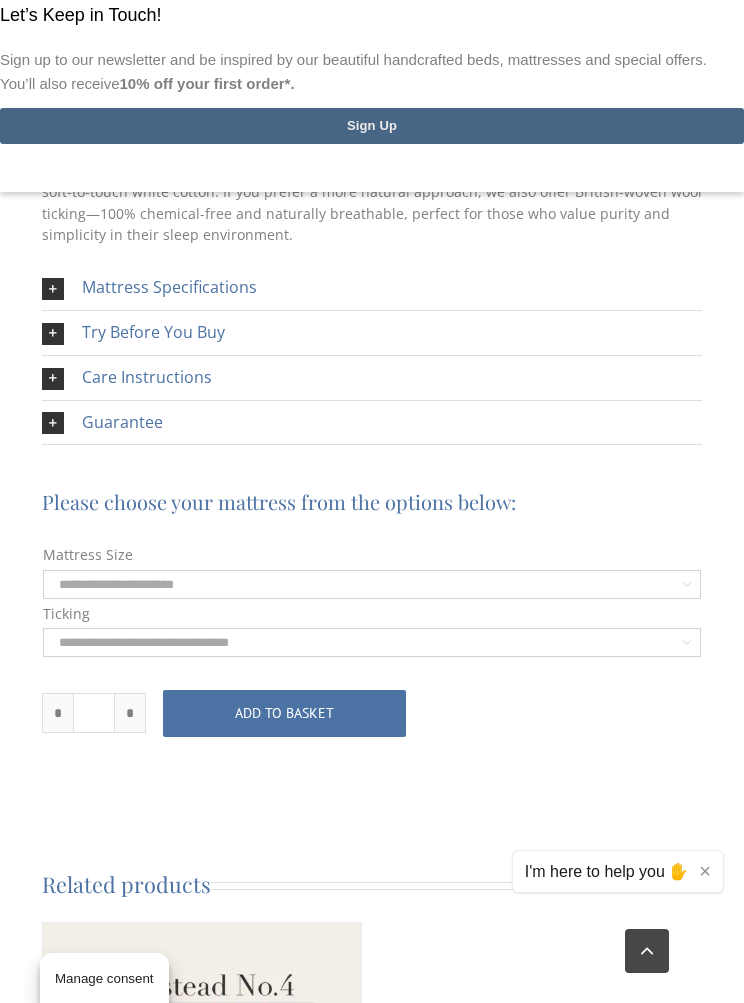 select on "**********" 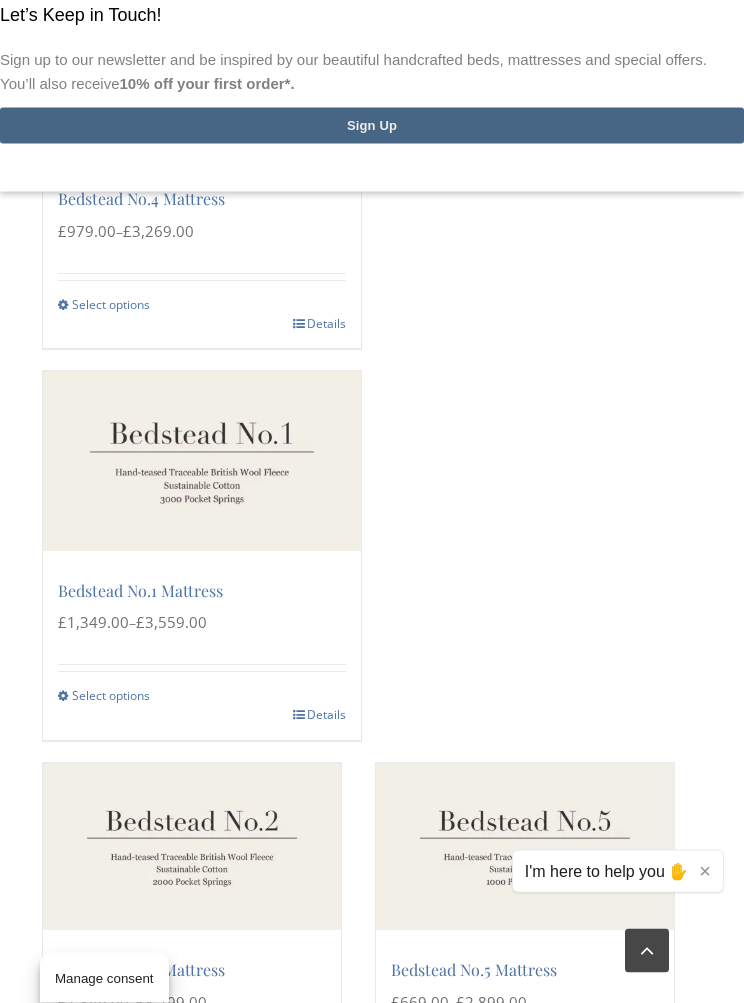 scroll, scrollTop: 3378, scrollLeft: 0, axis: vertical 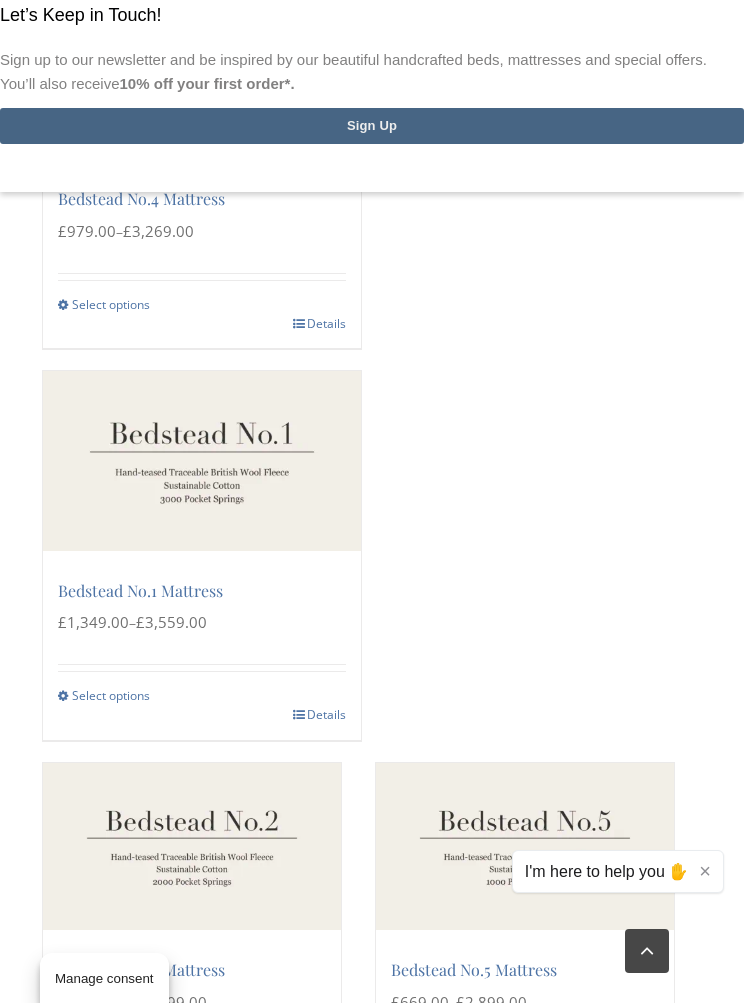click at bounding box center [202, 460] 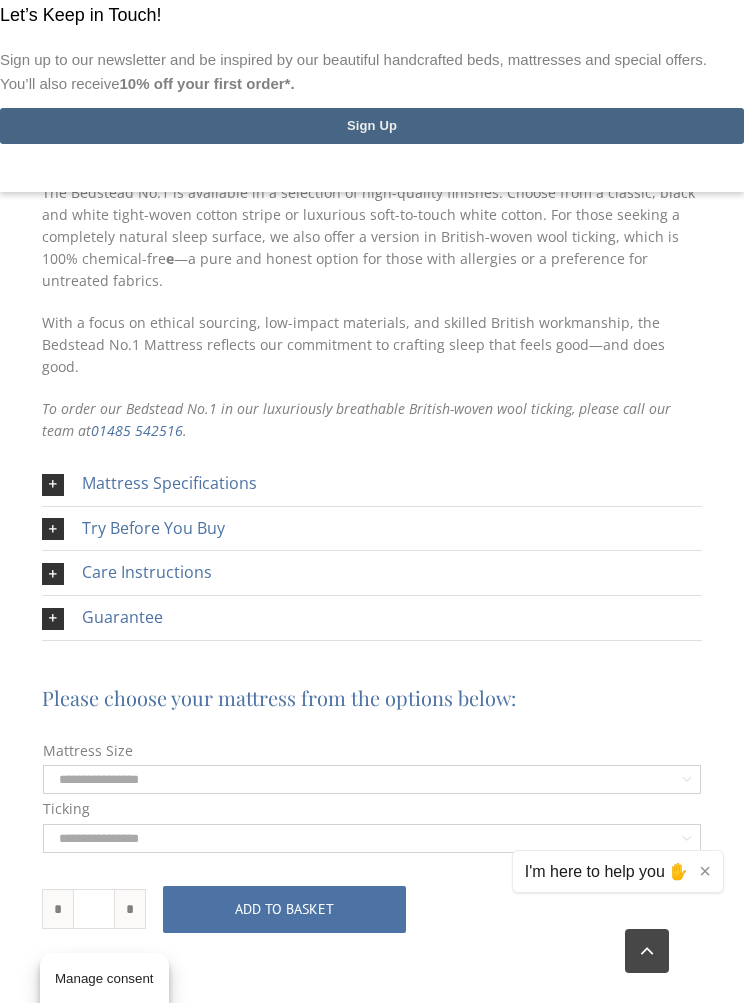 scroll, scrollTop: 2567, scrollLeft: 0, axis: vertical 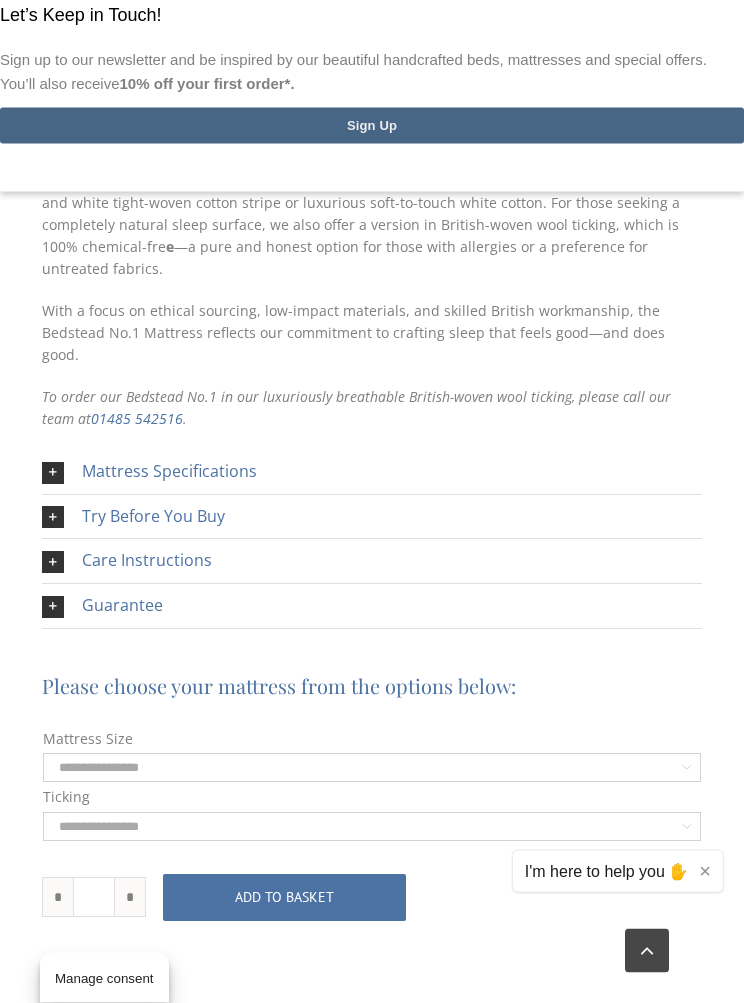 click on "**********" 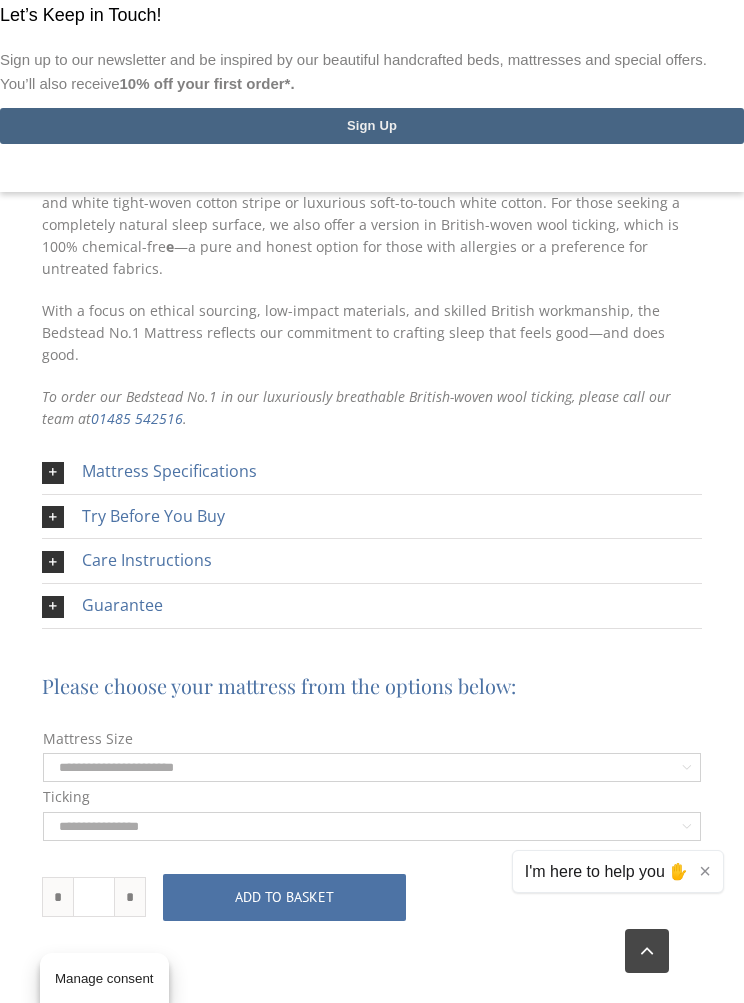 select on "**********" 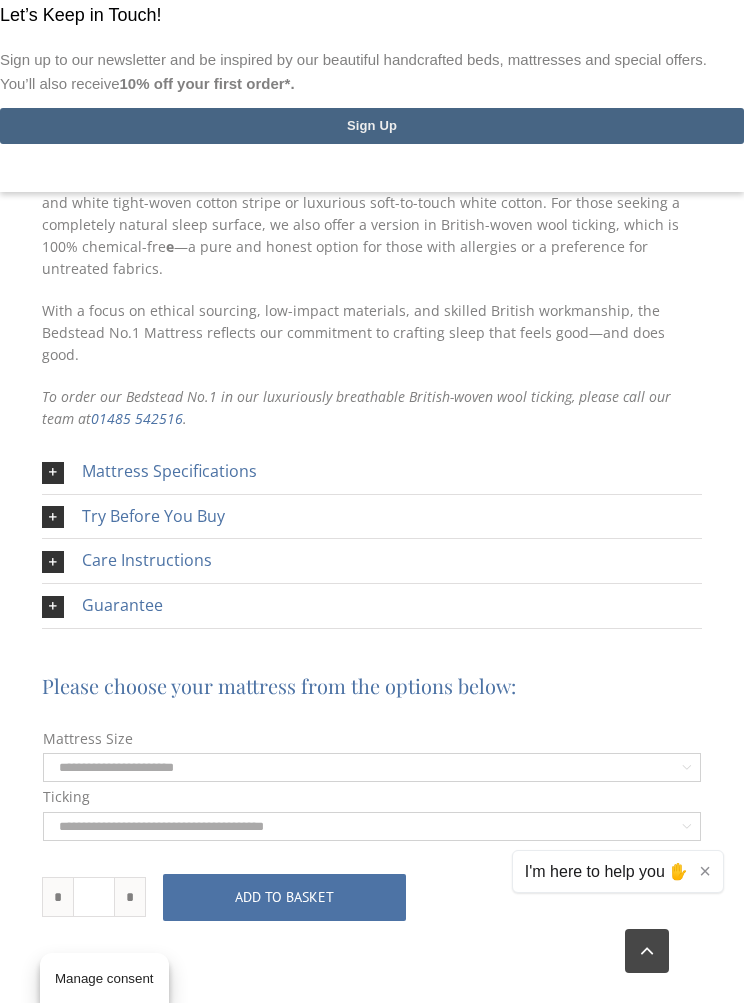select on "**********" 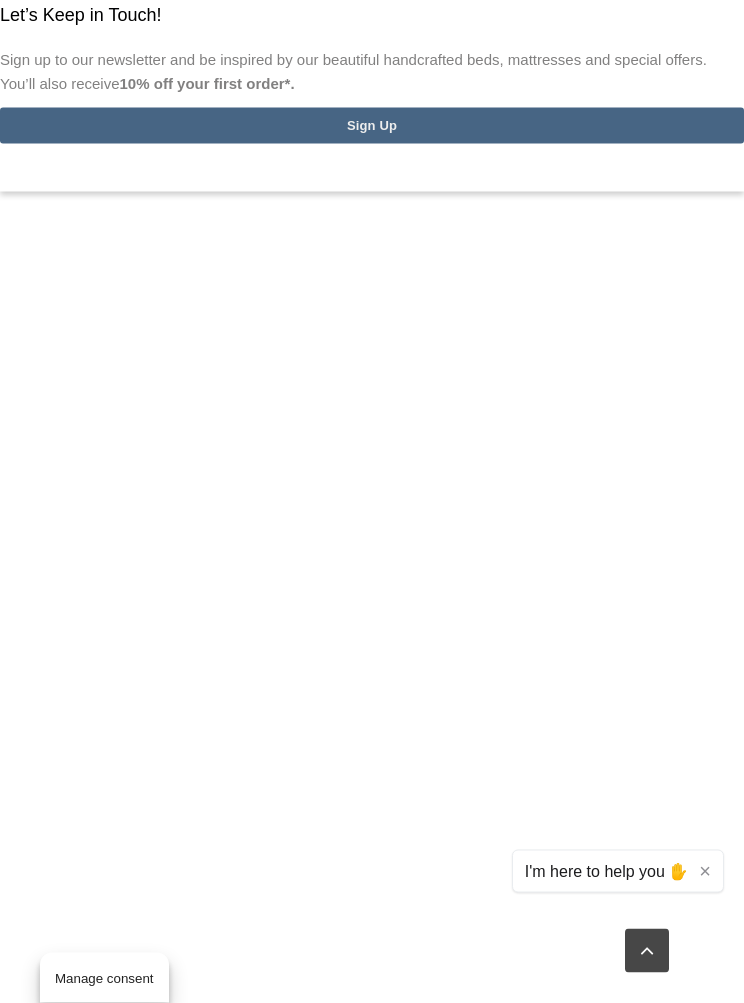 scroll, scrollTop: 0, scrollLeft: 0, axis: both 